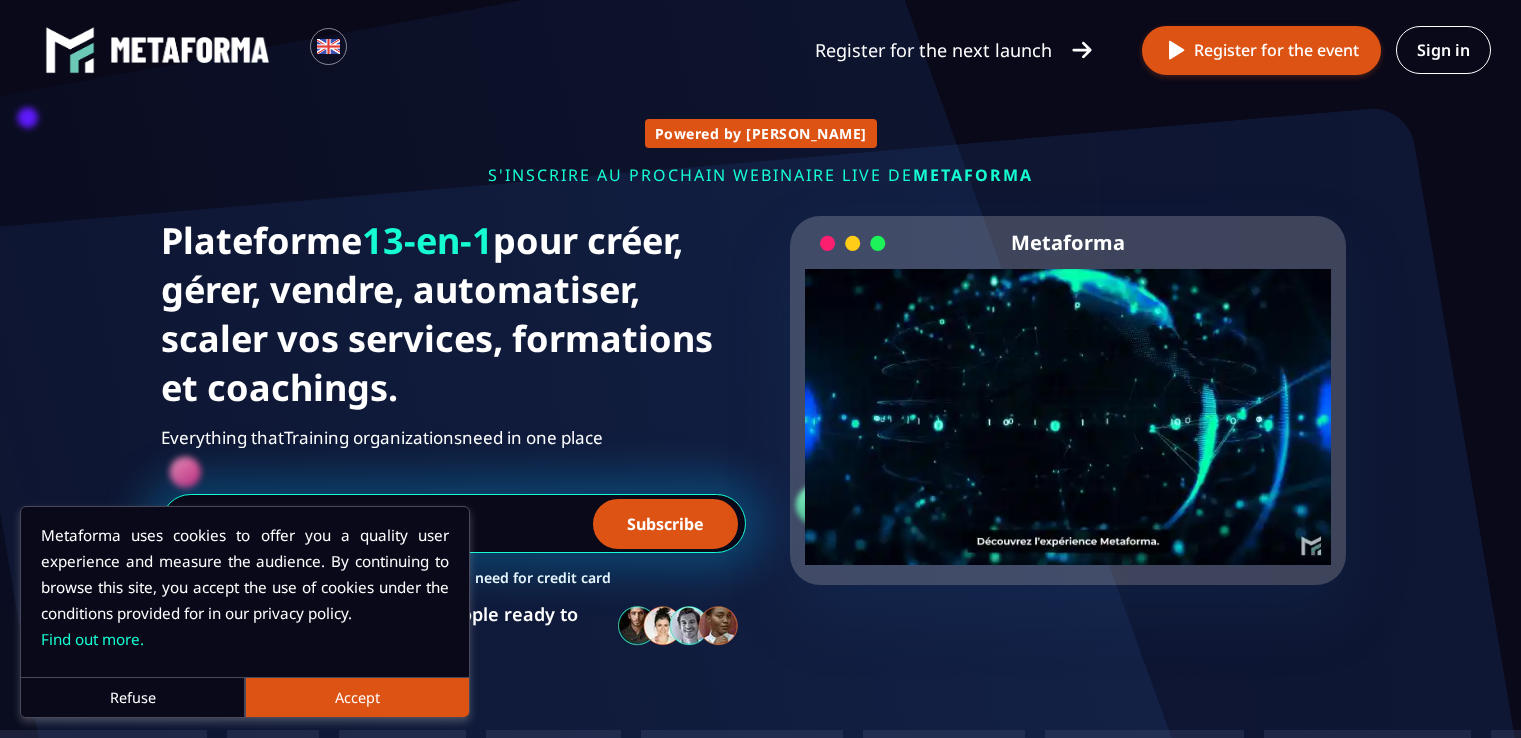 scroll, scrollTop: 0, scrollLeft: 0, axis: both 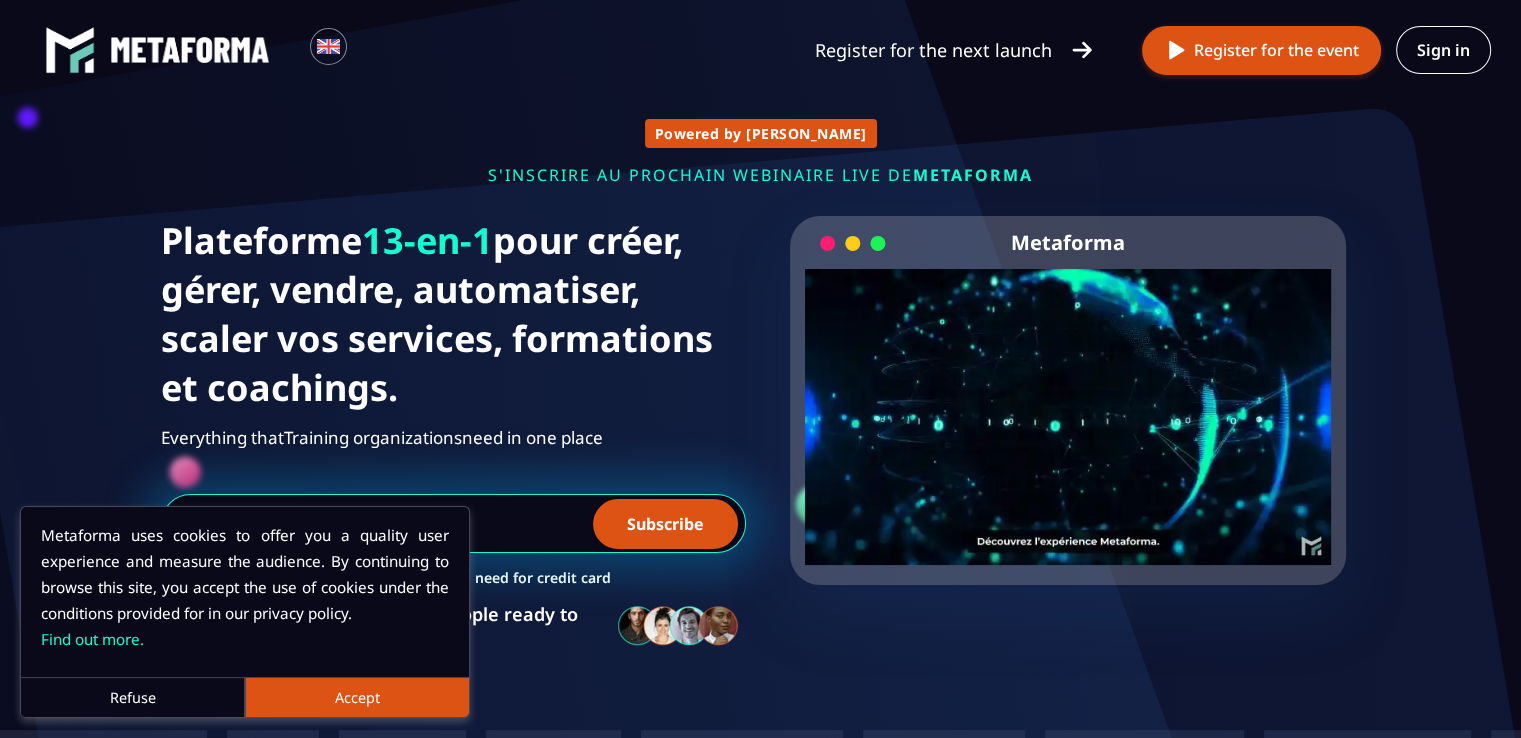 drag, startPoint x: 0, startPoint y: 0, endPoint x: 944, endPoint y: 127, distance: 952.5046 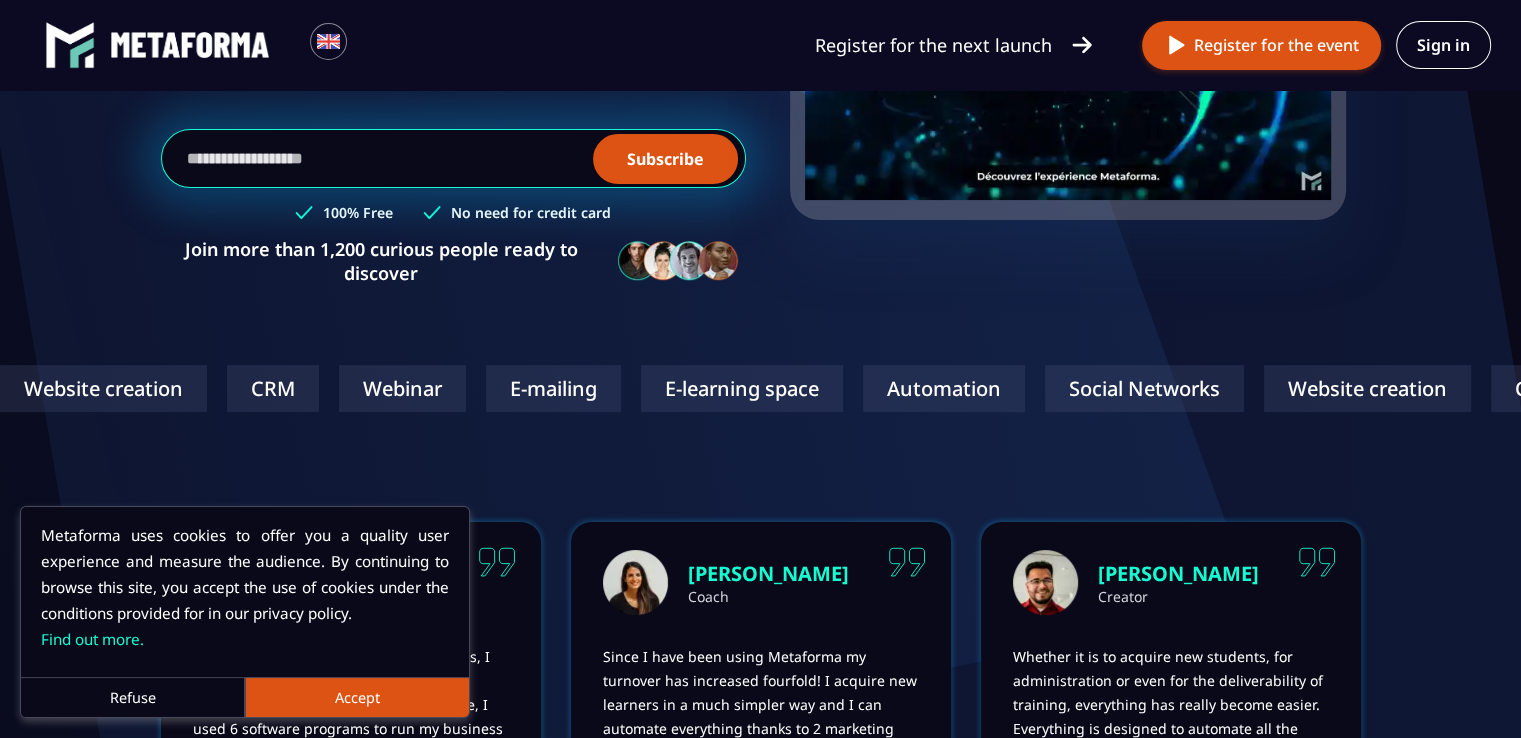 scroll, scrollTop: 400, scrollLeft: 0, axis: vertical 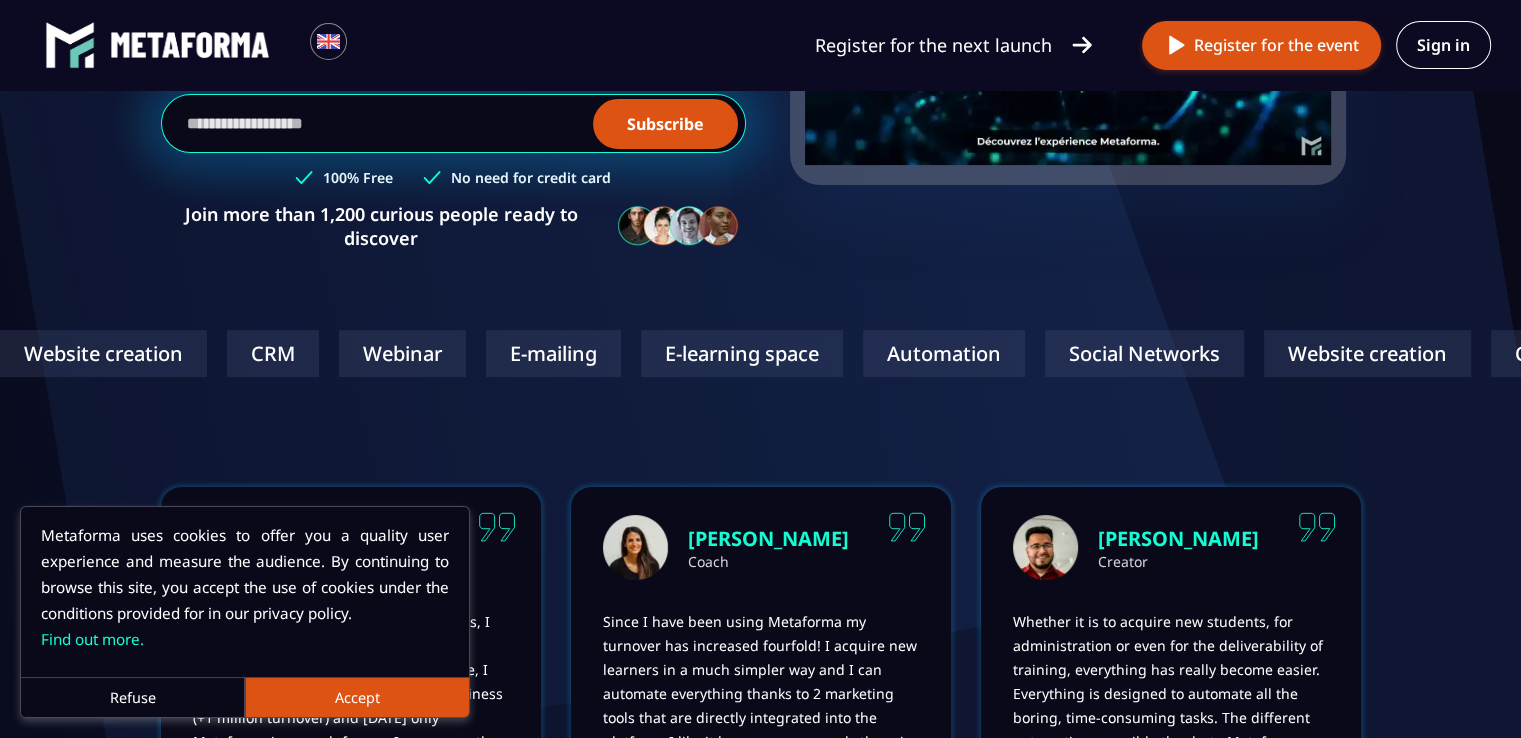 click on "Accept" at bounding box center [357, 697] 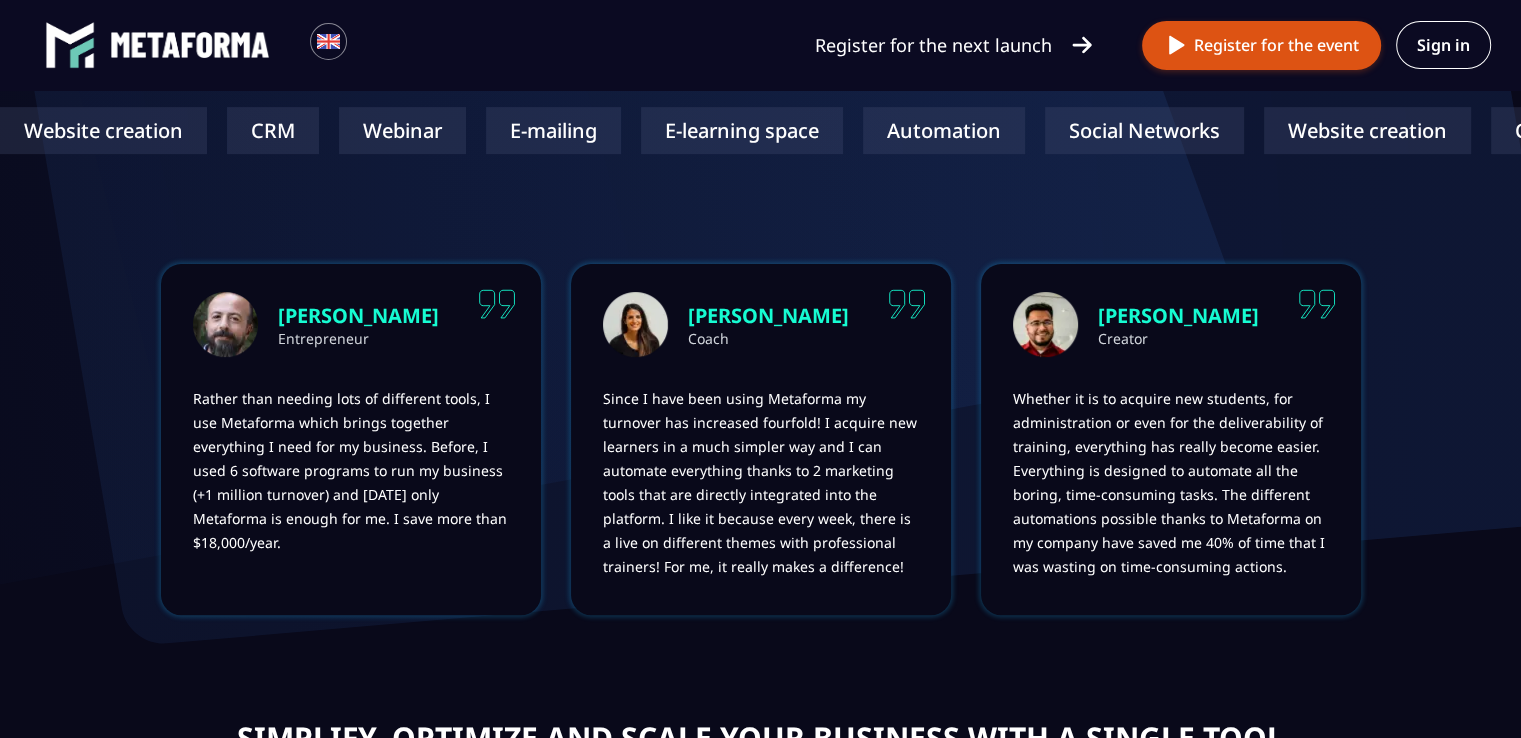 scroll, scrollTop: 639, scrollLeft: 0, axis: vertical 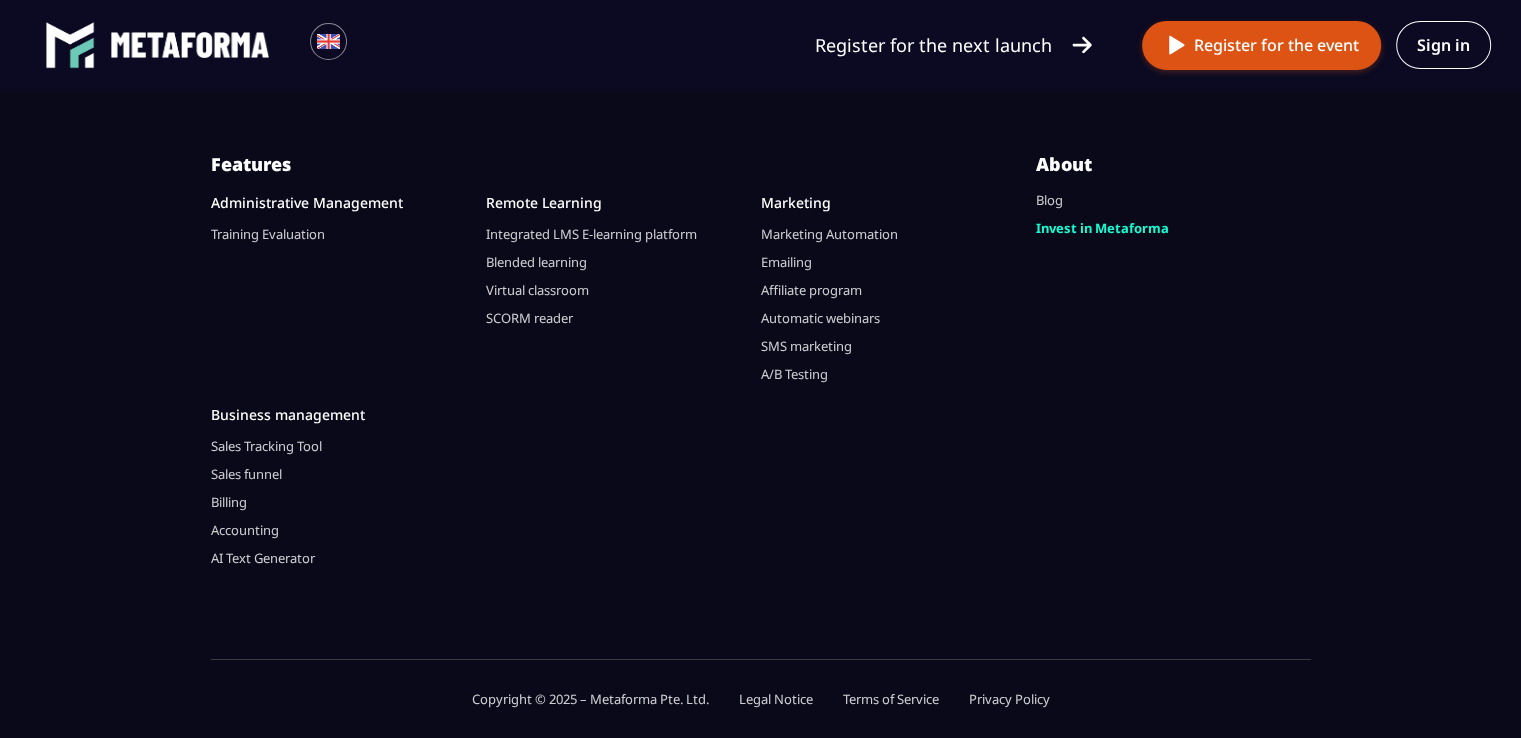 click on "Billing" at bounding box center [229, 502] 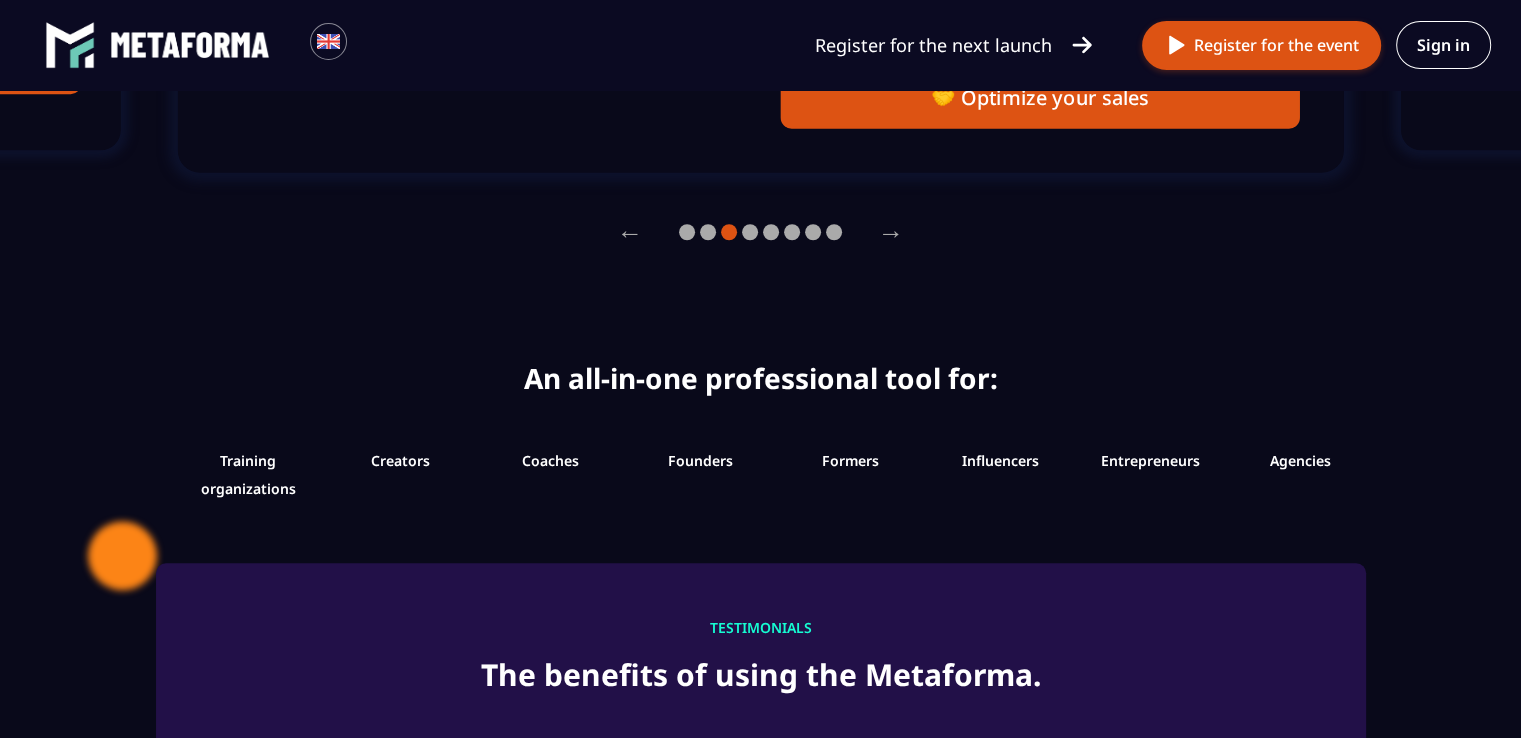 scroll, scrollTop: 1732, scrollLeft: 0, axis: vertical 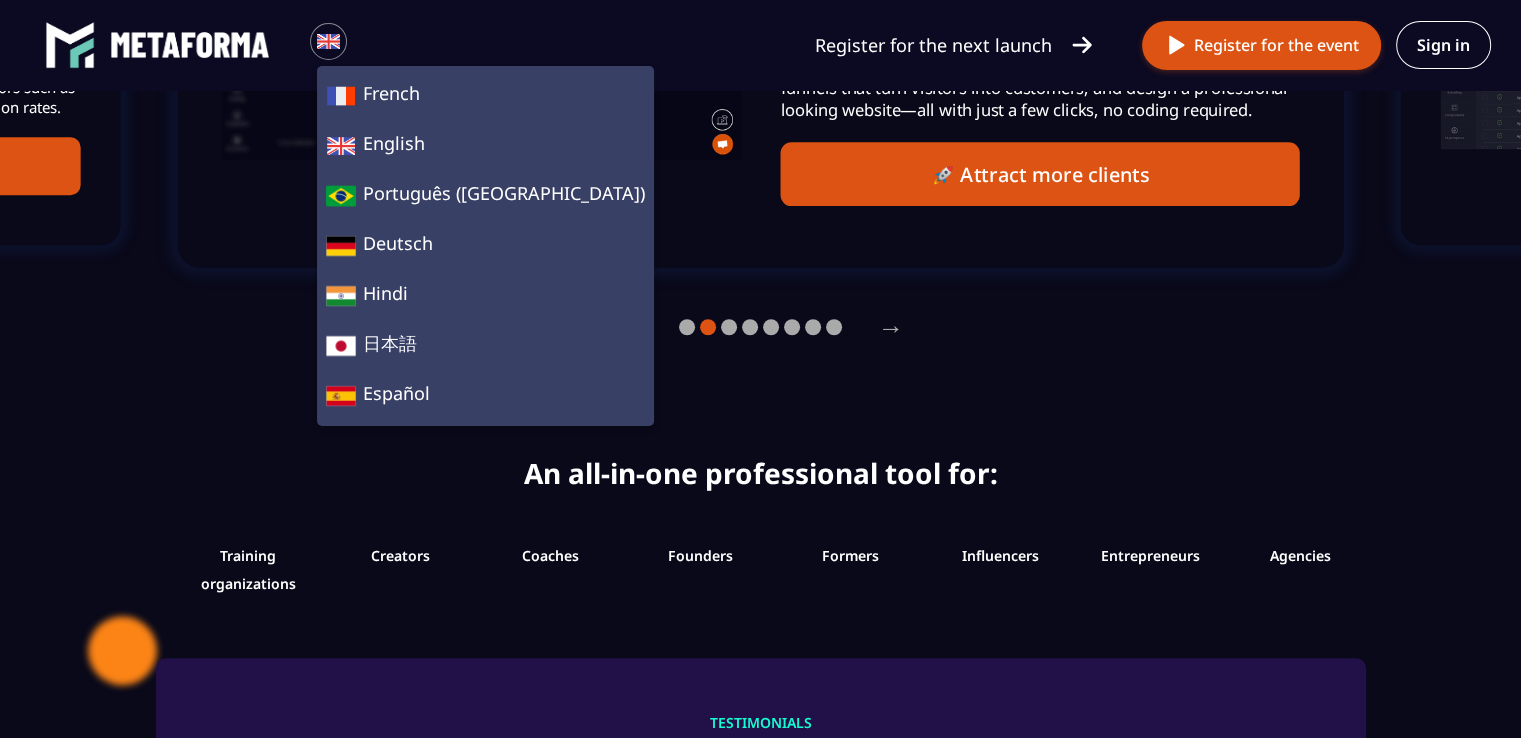 click on "Powered by AI SUBSCRIBE TO THE  METAFORMA WAITING LIST SUBSCRIBE TO THE METAFORMA WAITING LIST 13-in-1  platform to create, manage, sell, automate, scale your services, training and coaching. Everything that  Founders Entrepreneurs  need in one place Subscribe 100% Free No need for credit card Join more than 1,200 curious people ready to discover Metaforma  Your browser does not support the video tag.  Website creation CRM Webinar E-mailing E-learning space Automation Social Networks Website creation CRM Webinar E-mailing E-learning space Automation Social Networks Website creation CRM Webinar E-mailing E-learning space Automation Social Networks Website creation CRM Webinar E-mailing E-learning space Automation Social Networks Olivier Entrepreneur Sophie Coach Julien Creator Item 1 of 3 Olivier Entrepreneur Sophie Coach Julien Creator Simplify, optimize and scale your business with a single tool Data Tunnel CRM Webinar Scheduler Automation Member Space Emailing REPLACES Send email campaigns REPLACES REPLACES" 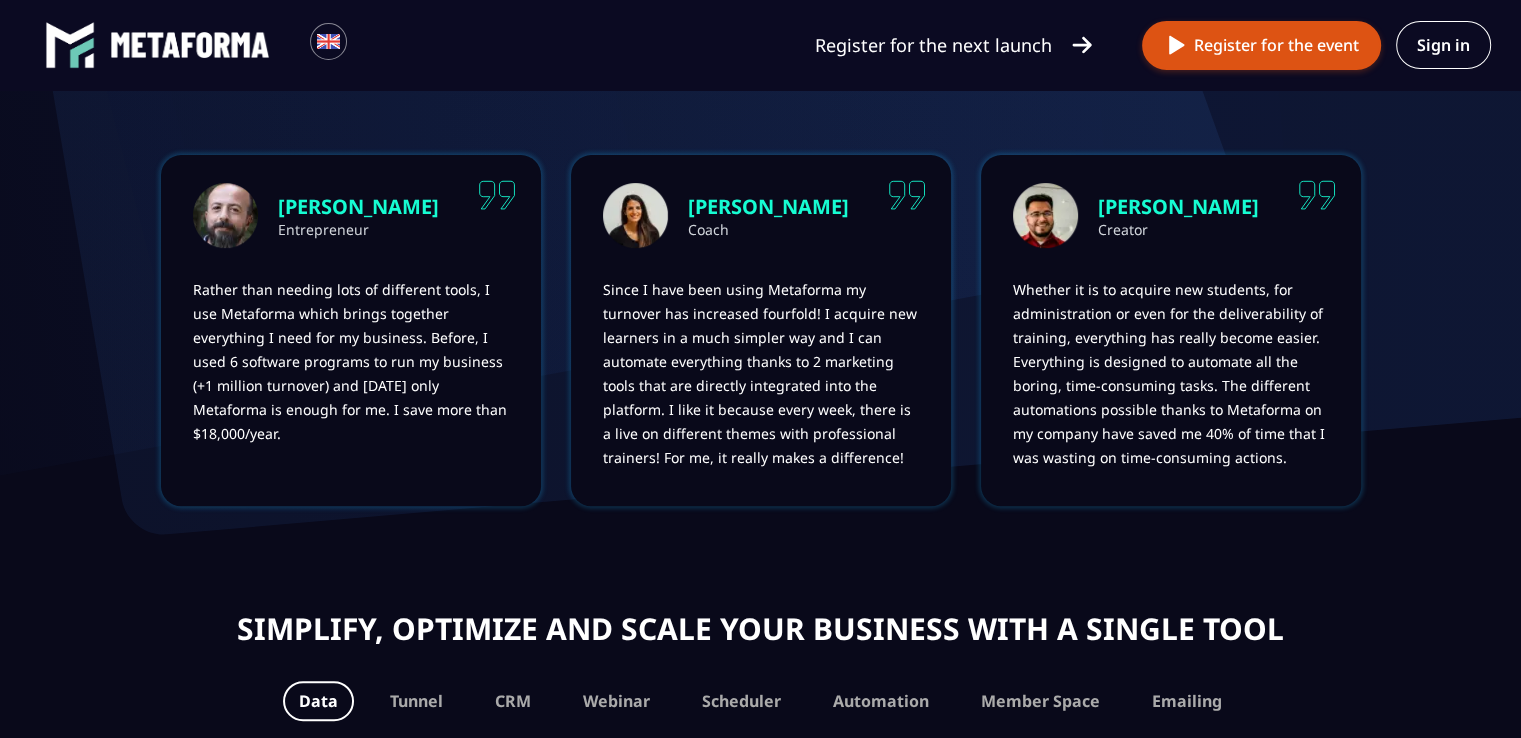scroll, scrollTop: 132, scrollLeft: 0, axis: vertical 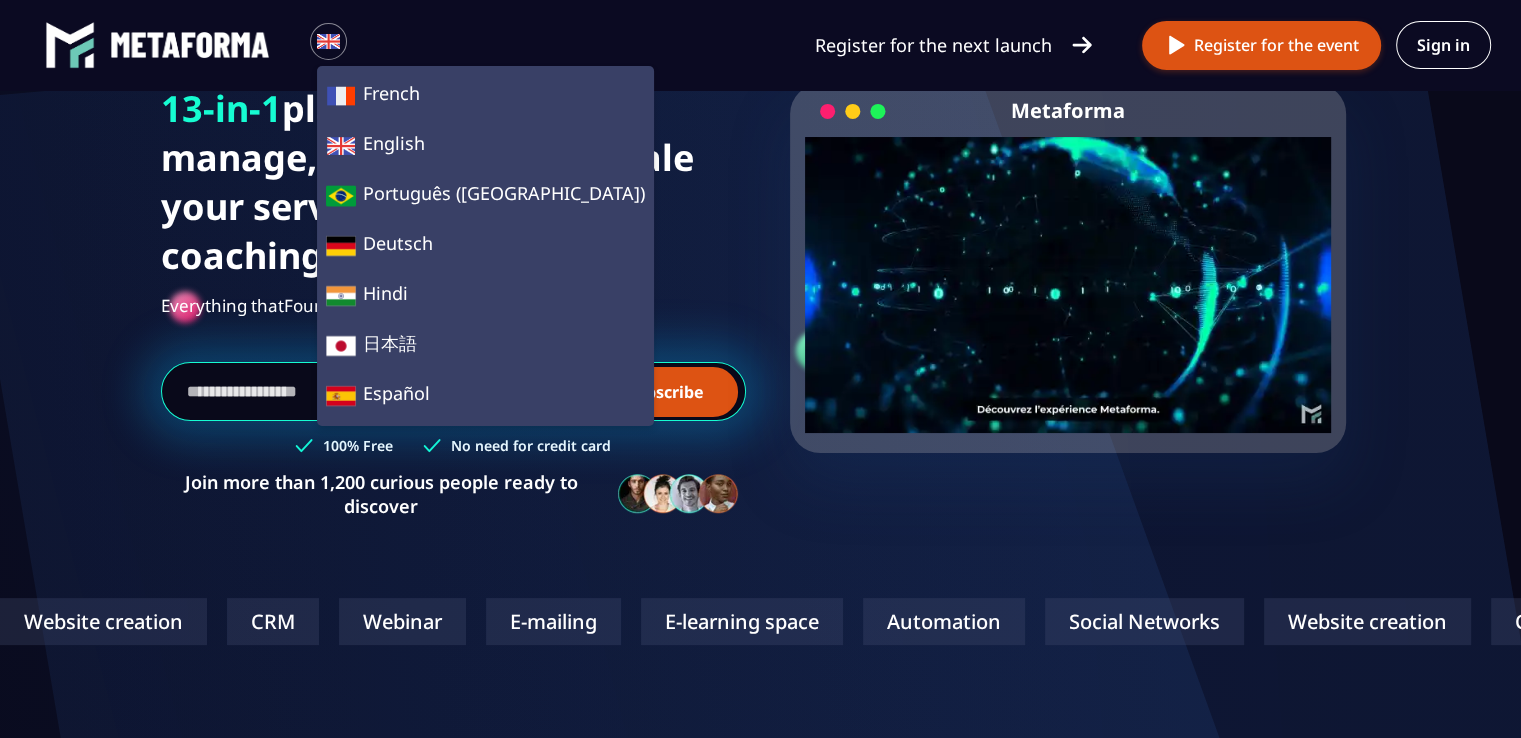 click at bounding box center (328, 41) 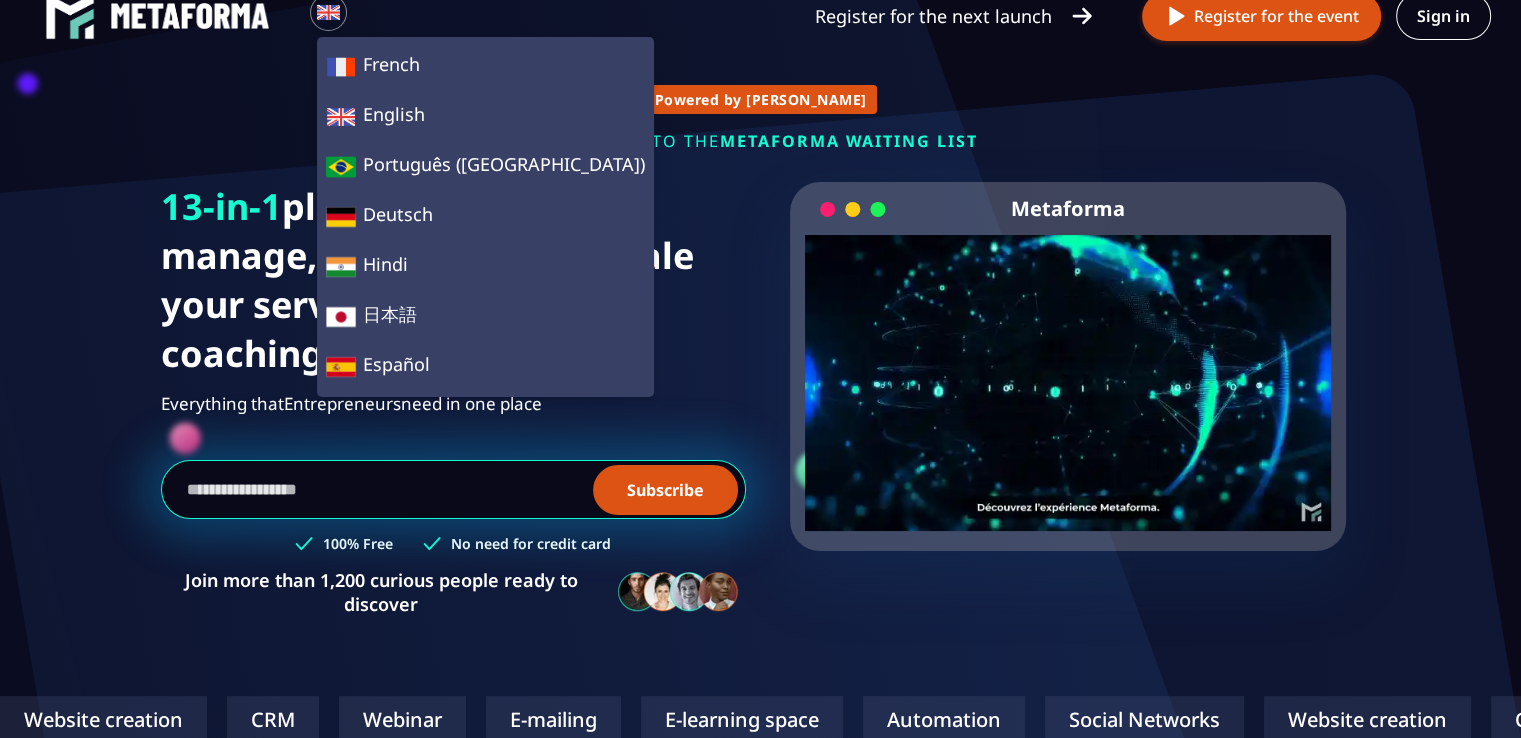 scroll, scrollTop: 0, scrollLeft: 0, axis: both 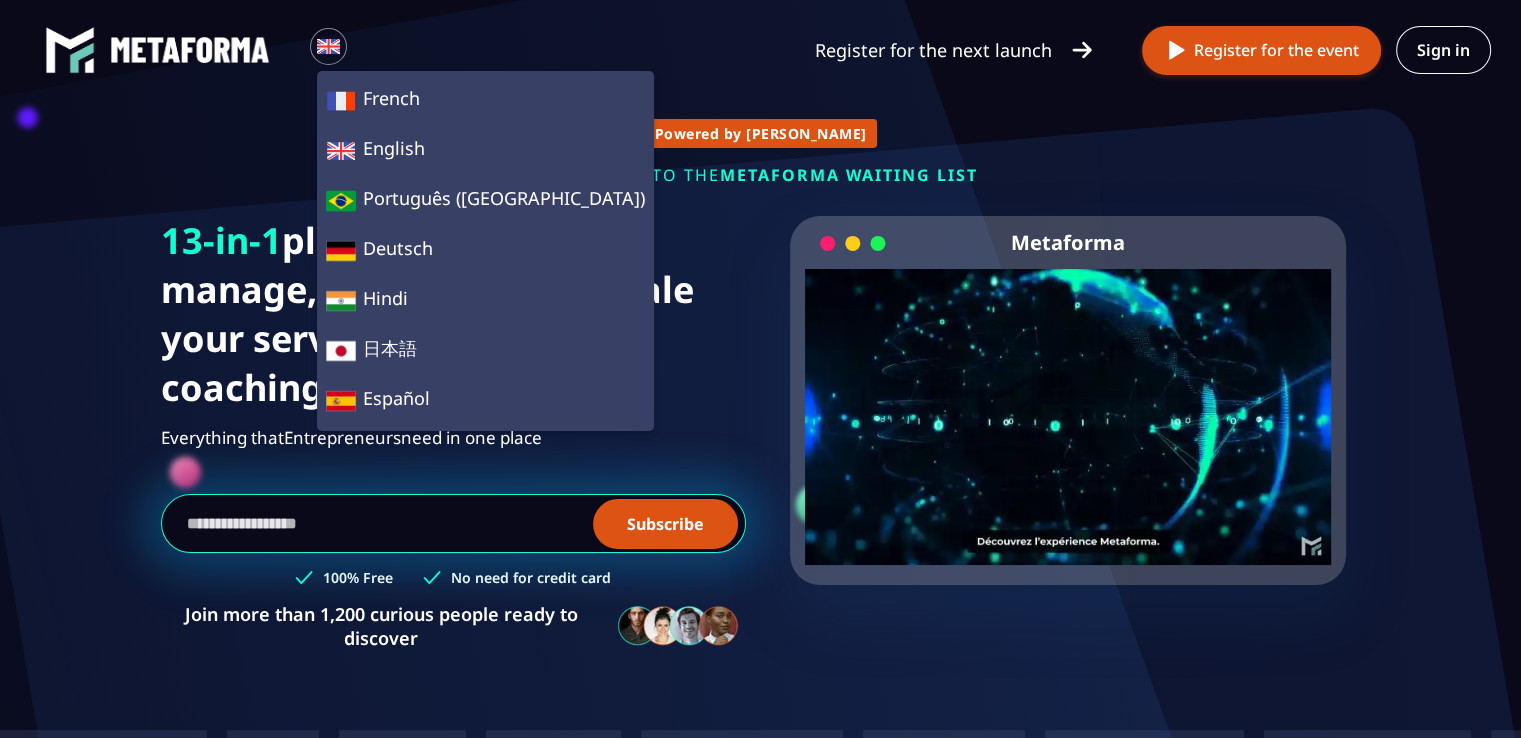 click on "13-in-1  platform to create, manage, sell, automate, scale your services, training and coaching. Everything that  Entrepreneurs Formers  need in one place Subscribe 100% Free No need for credit card Join more than 1,200 curious people ready to discover Metaforma  Your browser does not support the video tag." at bounding box center [761, 443] 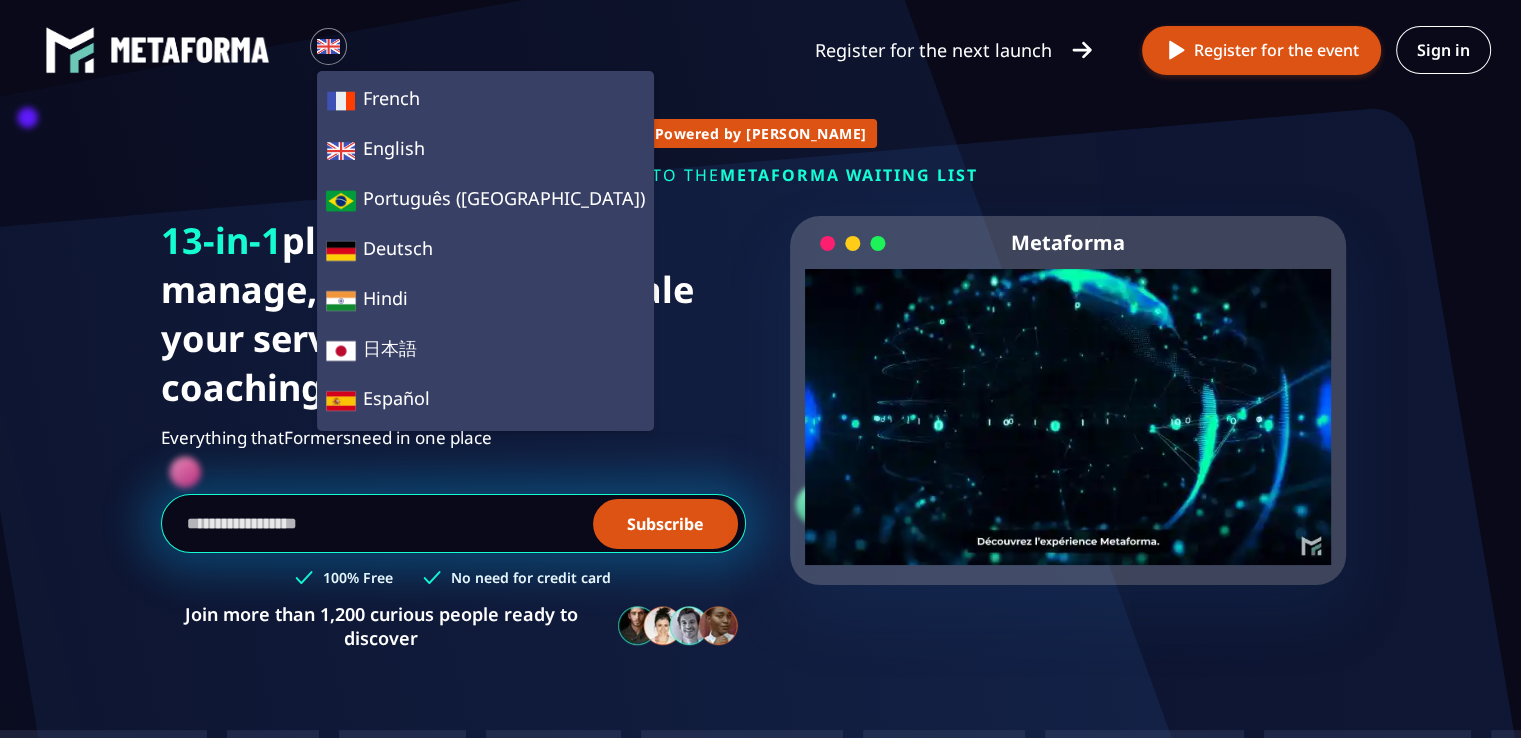click on "Powered by AI SUBSCRIBE TO THE  METAFORMA WAITING LIST SUBSCRIBE TO THE METAFORMA WAITING LIST 13-in-1  platform to create, manage, sell, automate, scale your services, training and coaching. Everything that  Formers Agencies  need in one place Subscribe 100% Free No need for credit card Join more than 1,200 curious people ready to discover Metaforma  Your browser does not support the video tag.  Website creation CRM Webinar E-mailing E-learning space Automation Social Networks Website creation CRM Webinar E-mailing E-learning space Automation Social Networks Website creation CRM Webinar E-mailing E-learning space Automation Social Networks Website creation CRM Webinar E-mailing E-learning space Automation Social Networks Olivier Entrepreneur Rather than needing lots of different tools, I use Metaforma which brings together everything I need for my business. Before, I used 6 software programs to run my business (+1 million turnover) and today only Metaforma is enough for me. I save more than $18,000/year." at bounding box center (760, 639) 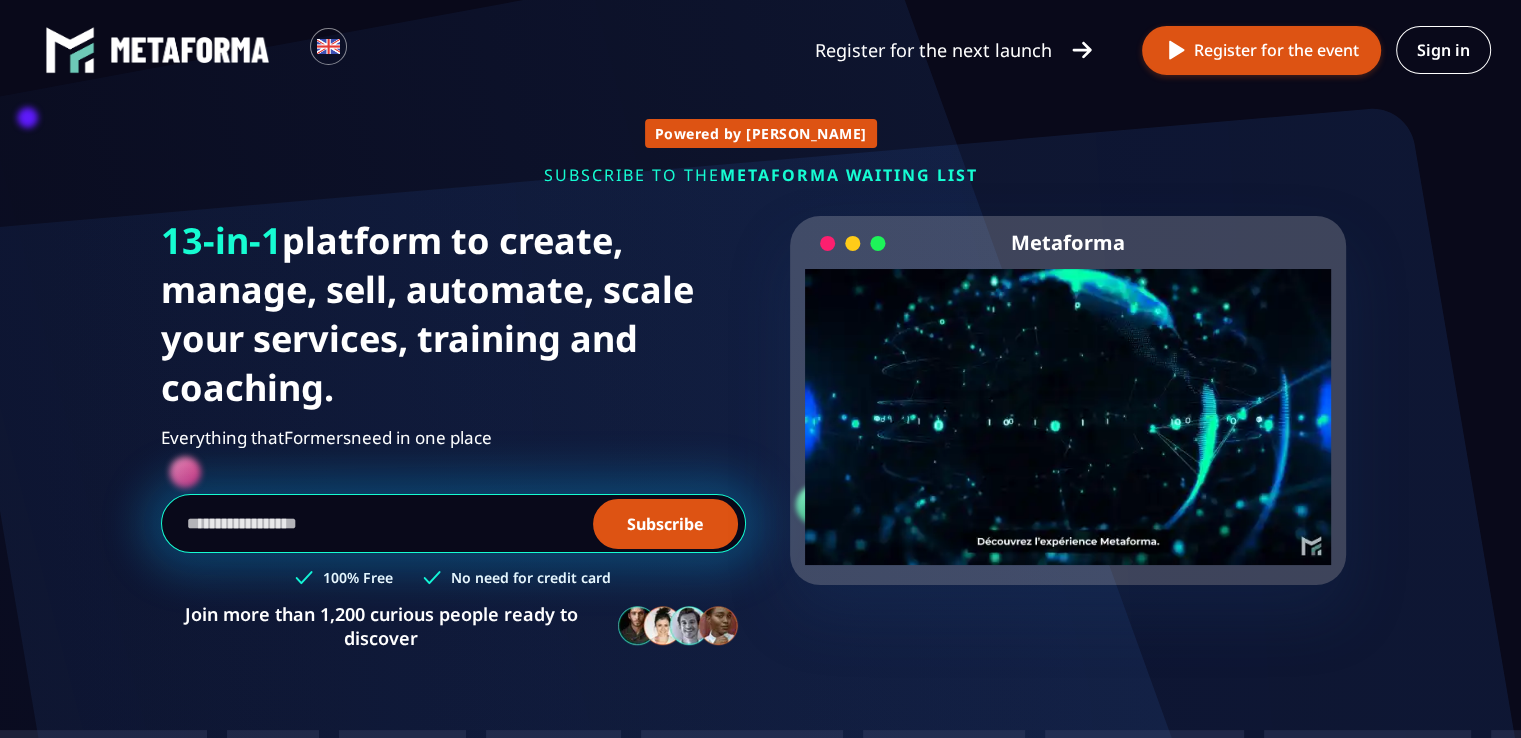 click on "Powered by AI SUBSCRIBE TO THE  METAFORMA WAITING LIST SUBSCRIBE TO THE METAFORMA WAITING LIST 13-in-1  platform to create, manage, sell, automate, scale your services, training and coaching. Everything that  Formers Agencies  need in one place Subscribe 100% Free No need for credit card Join more than 1,200 curious people ready to discover Metaforma  Your browser does not support the video tag." at bounding box center (761, 374) 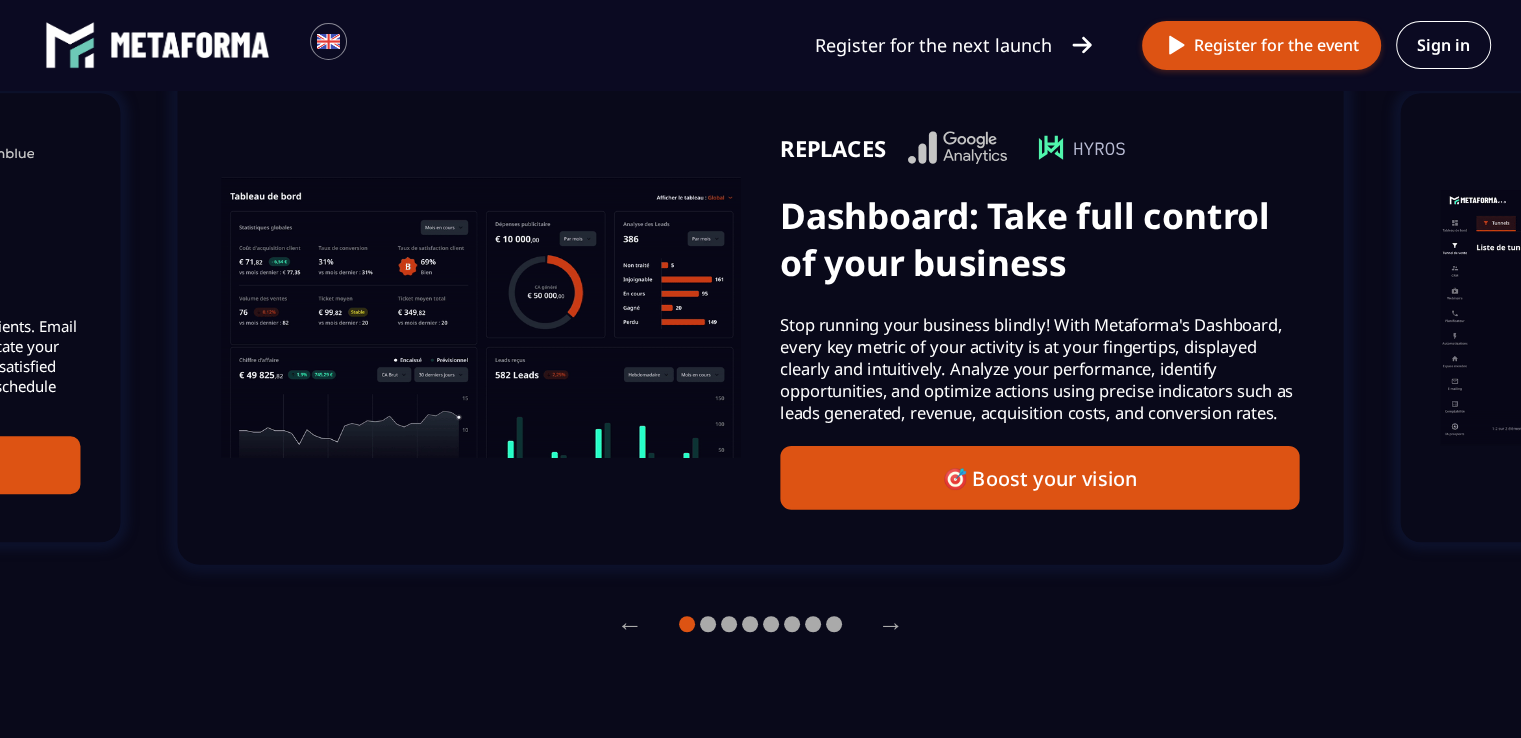scroll, scrollTop: 1400, scrollLeft: 0, axis: vertical 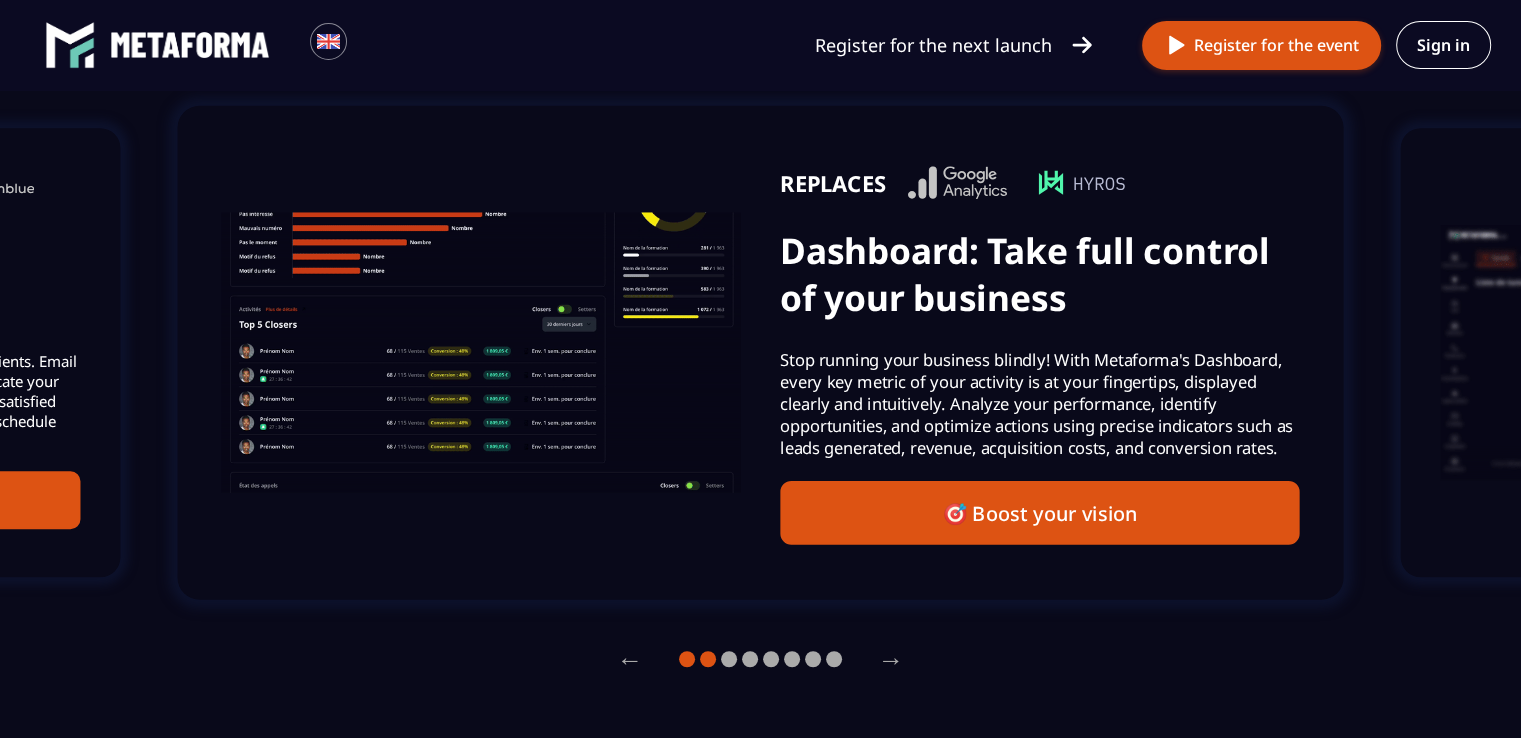 click 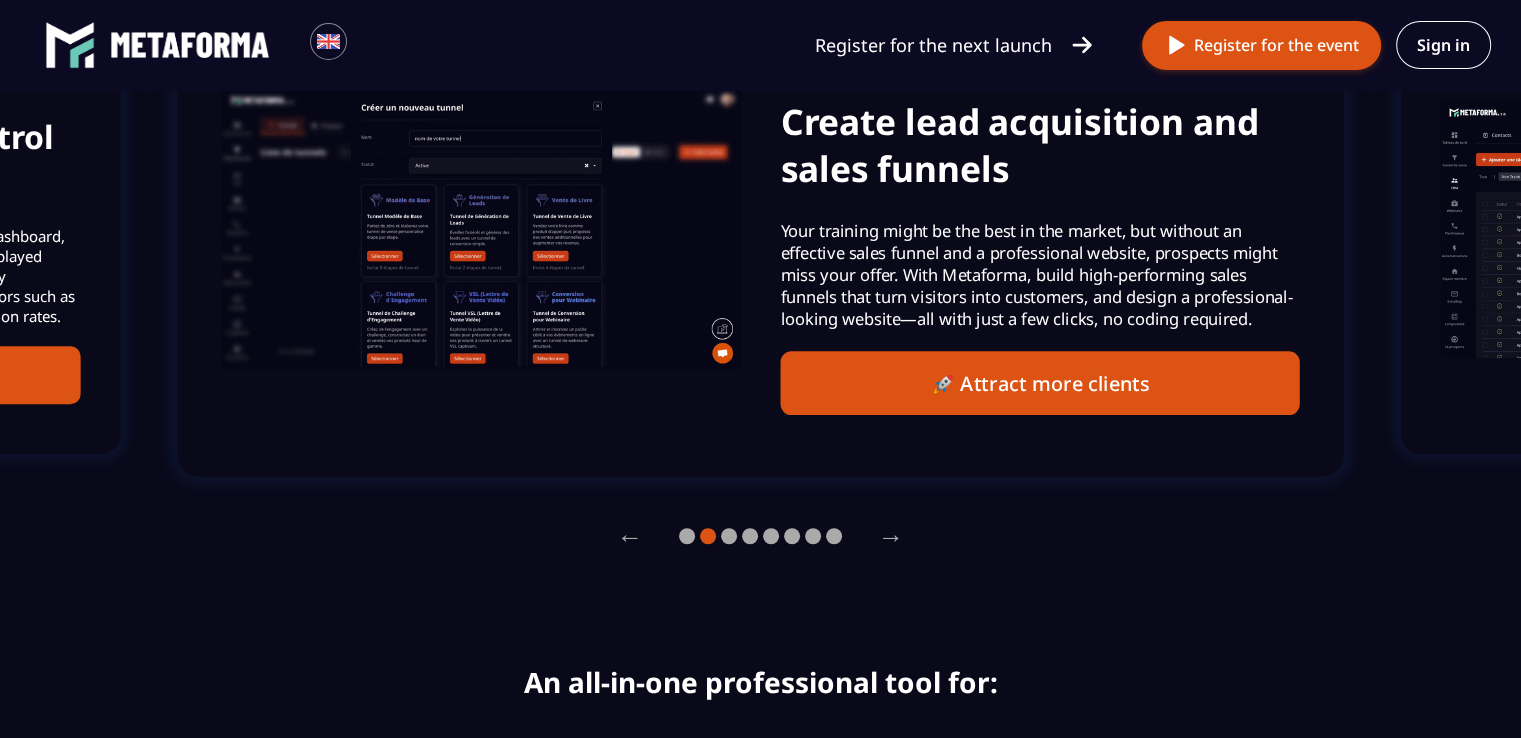 scroll, scrollTop: 1700, scrollLeft: 0, axis: vertical 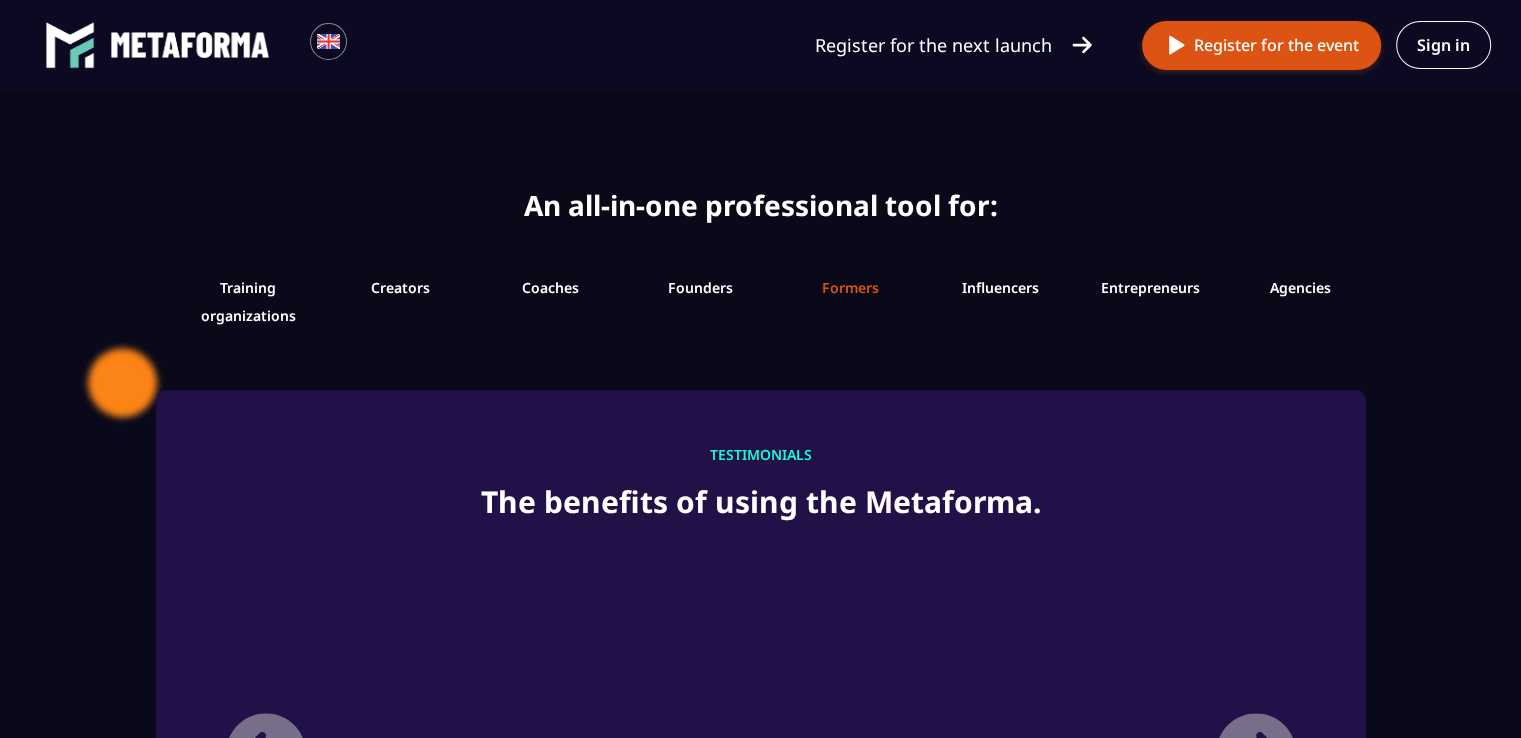 click on "Formers" at bounding box center (850, 287) 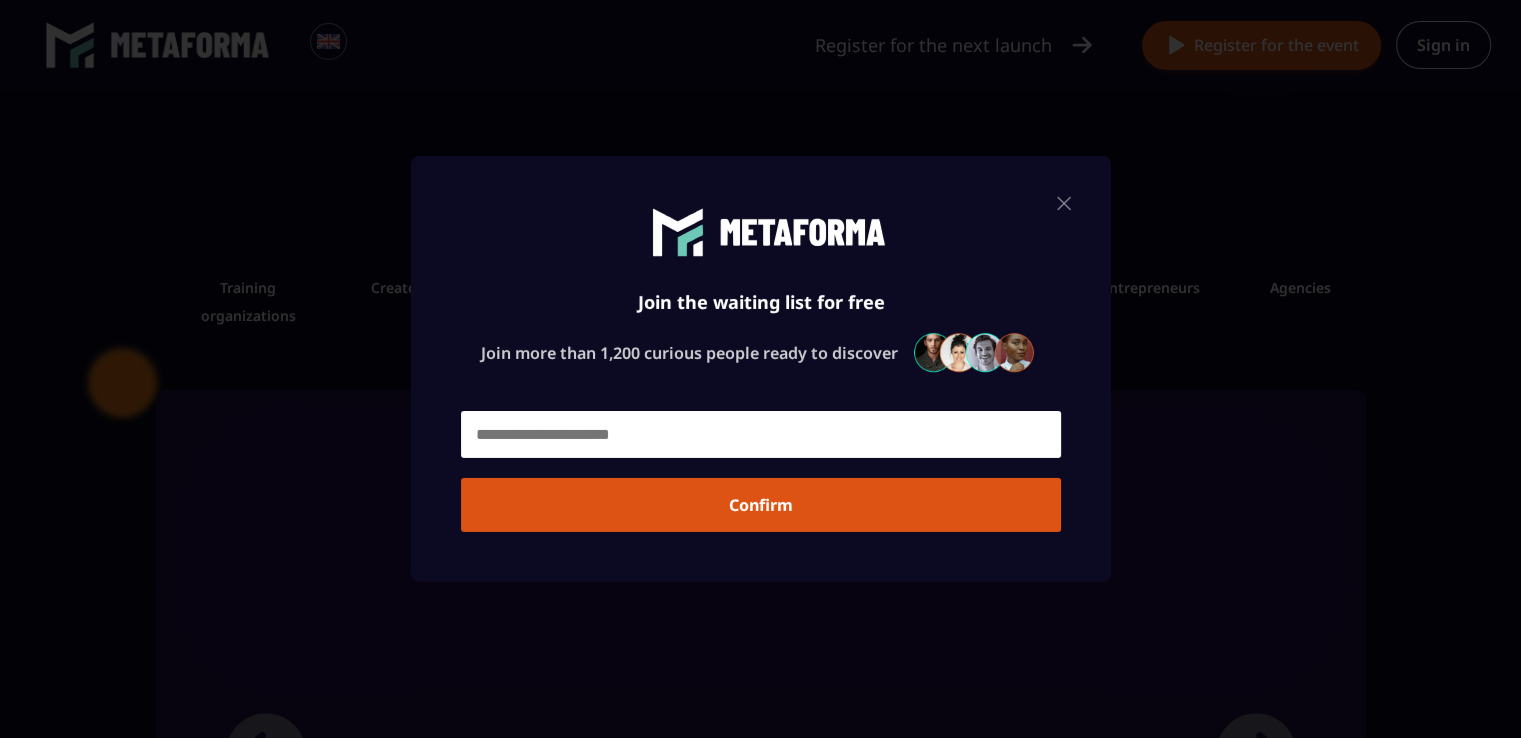 click at bounding box center [1064, 203] 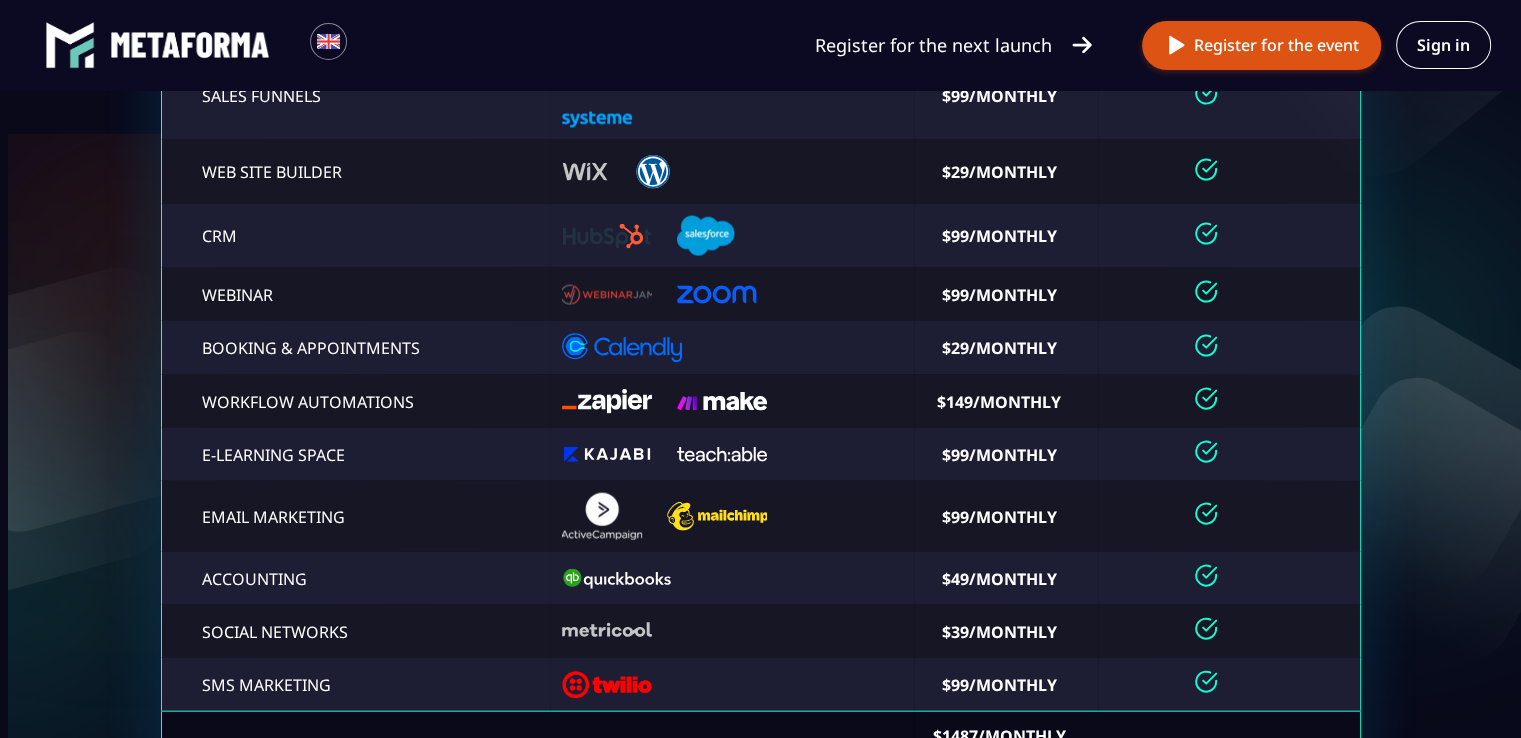 scroll, scrollTop: 4200, scrollLeft: 0, axis: vertical 